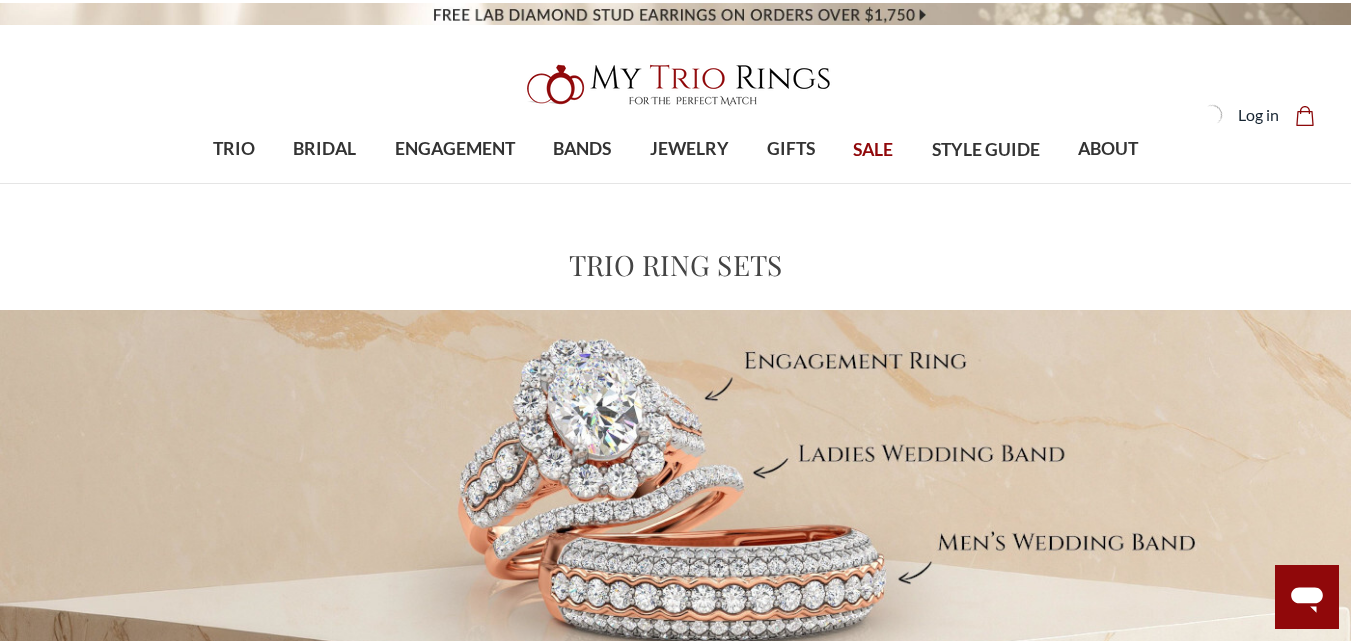 scroll, scrollTop: 0, scrollLeft: 0, axis: both 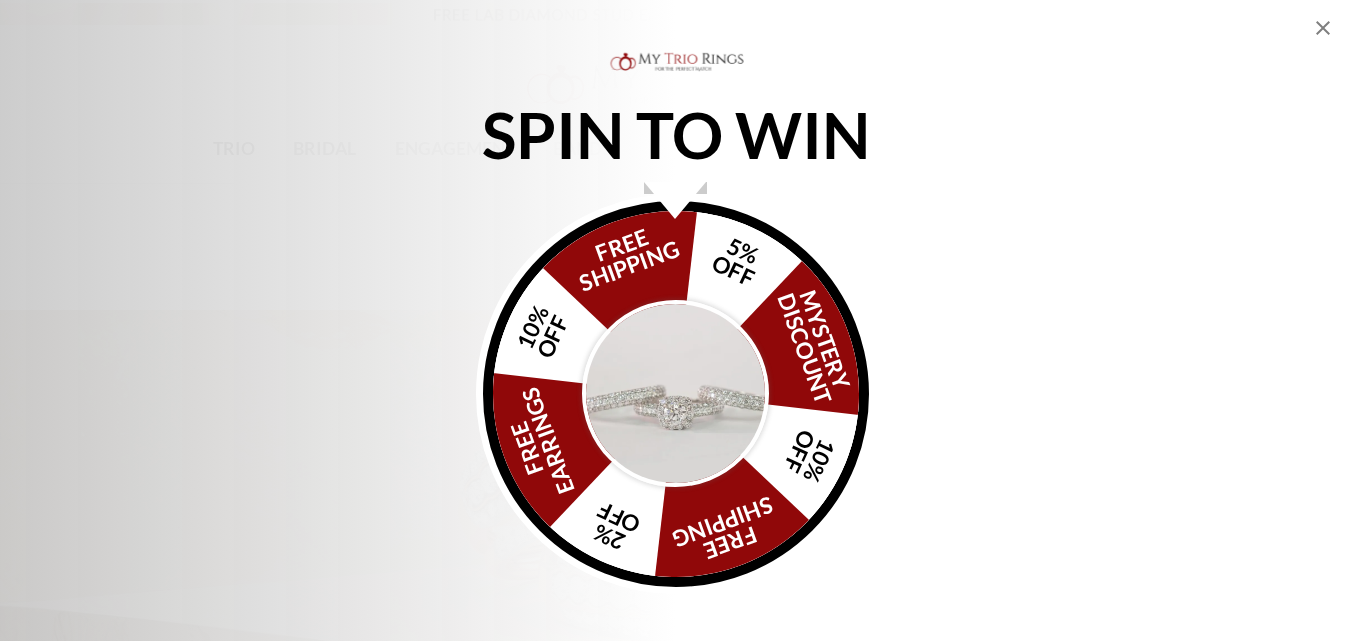 click 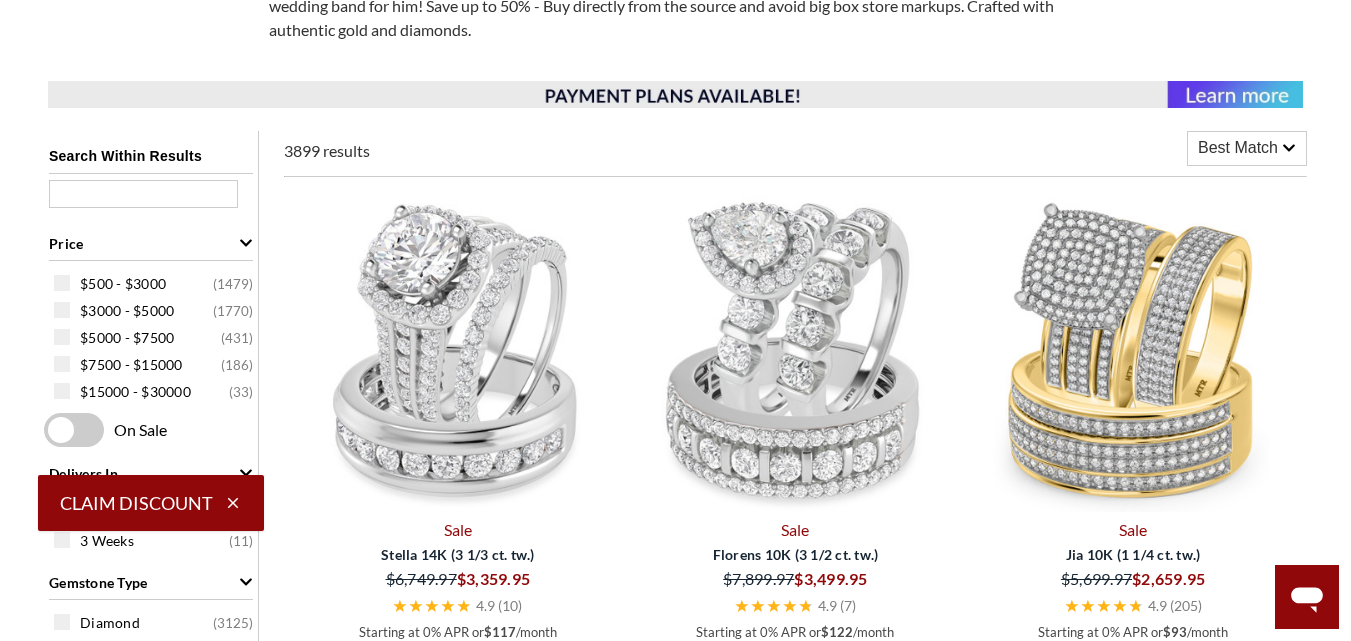 scroll, scrollTop: 725, scrollLeft: 0, axis: vertical 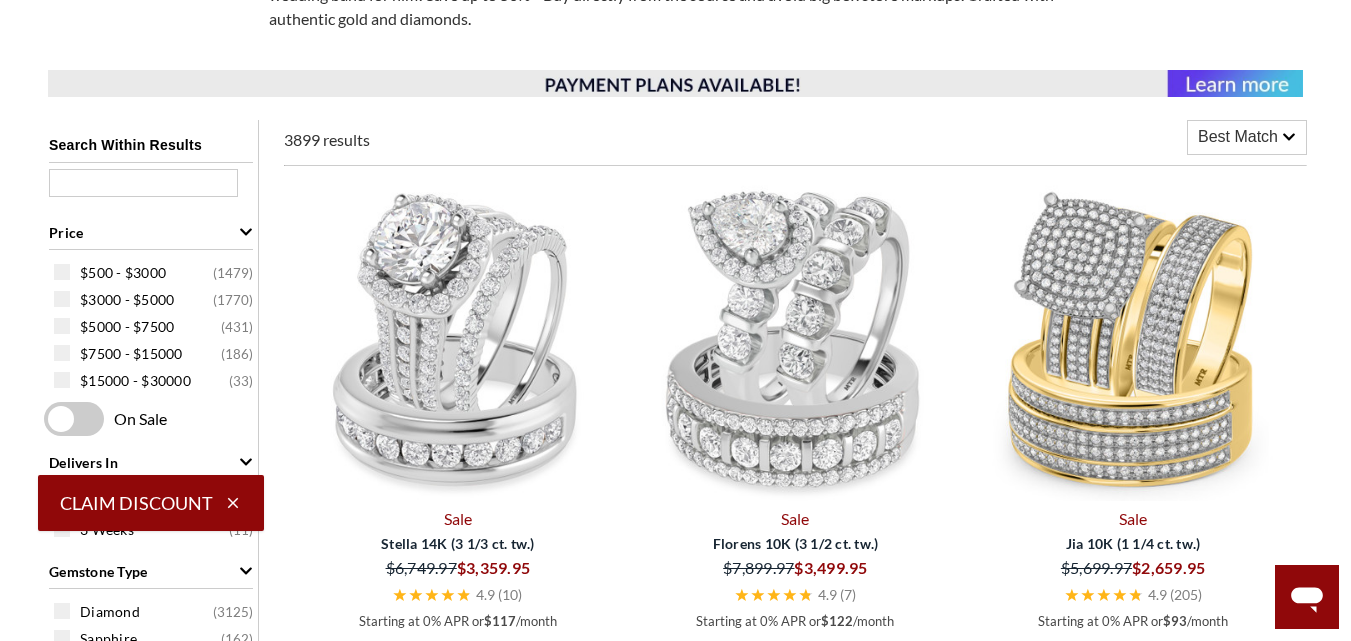 click on "Best Match" at bounding box center [1247, 137] 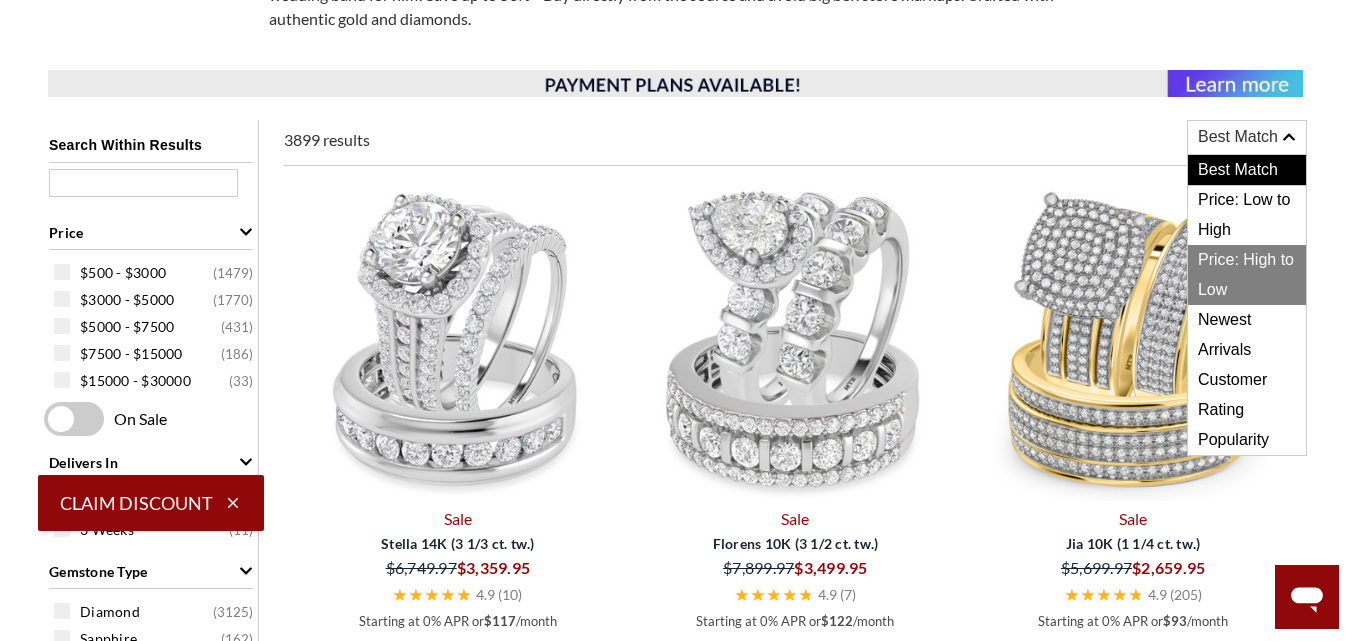 click on "Price: High to Low" at bounding box center [1247, 275] 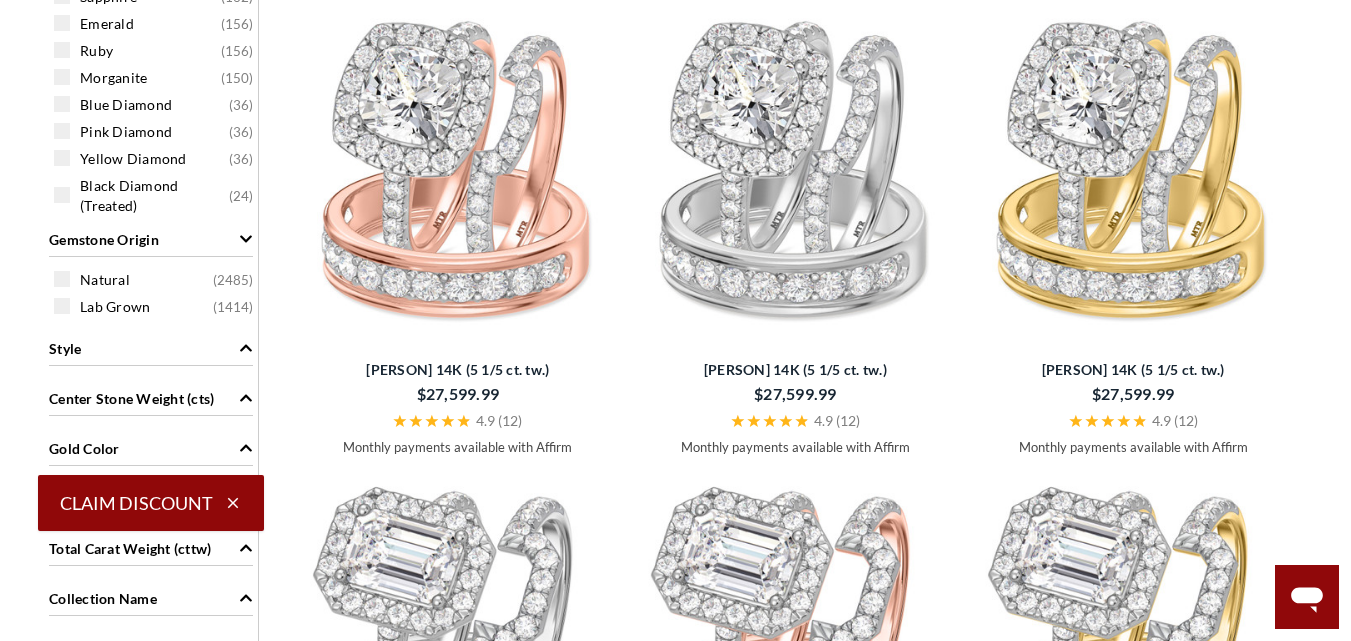 scroll, scrollTop: 1393, scrollLeft: 0, axis: vertical 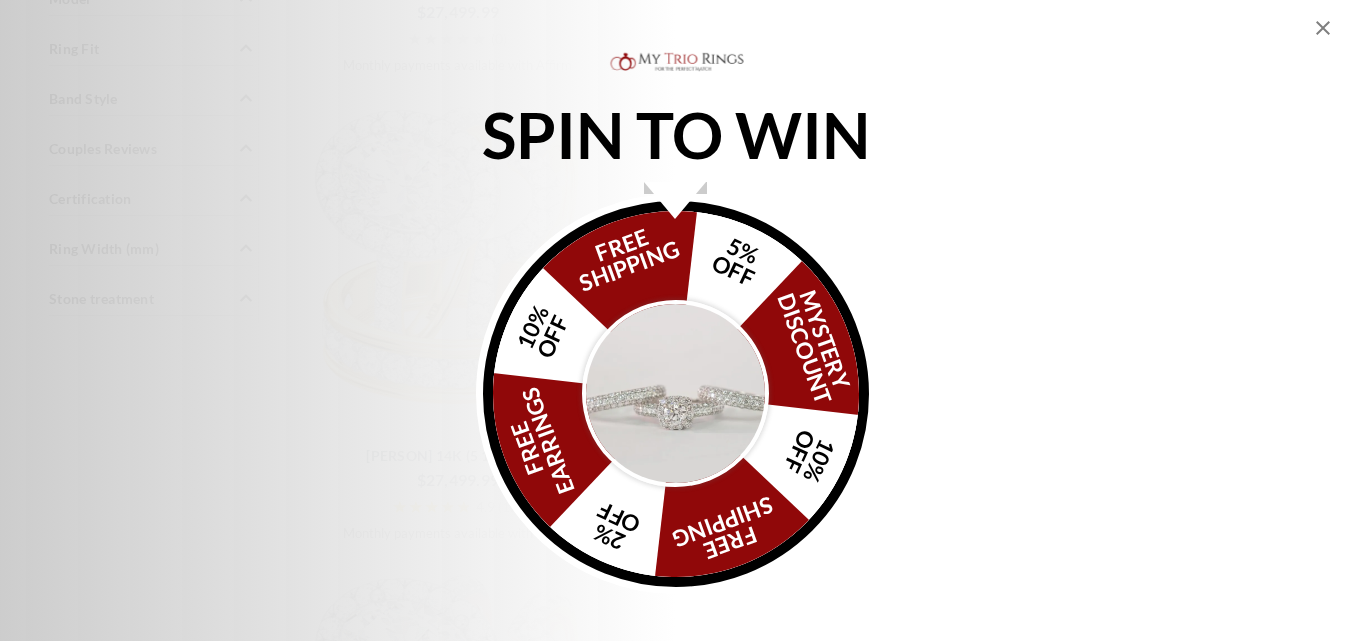 click 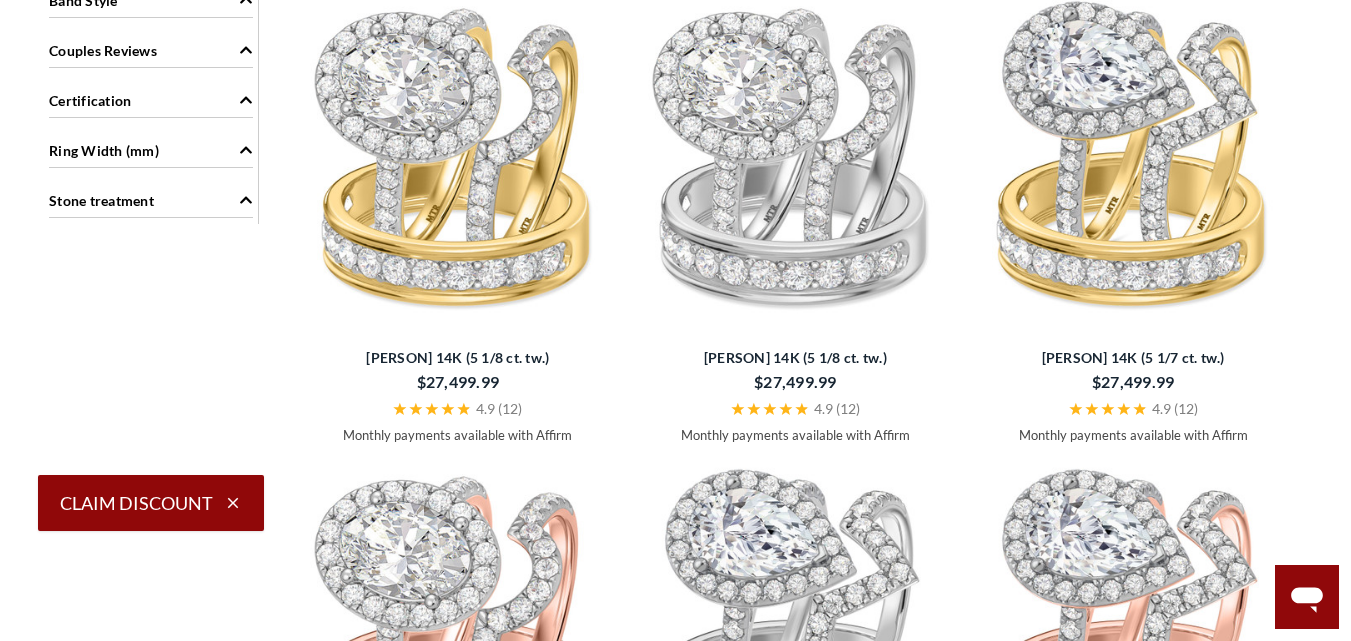 scroll, scrollTop: 2628, scrollLeft: 0, axis: vertical 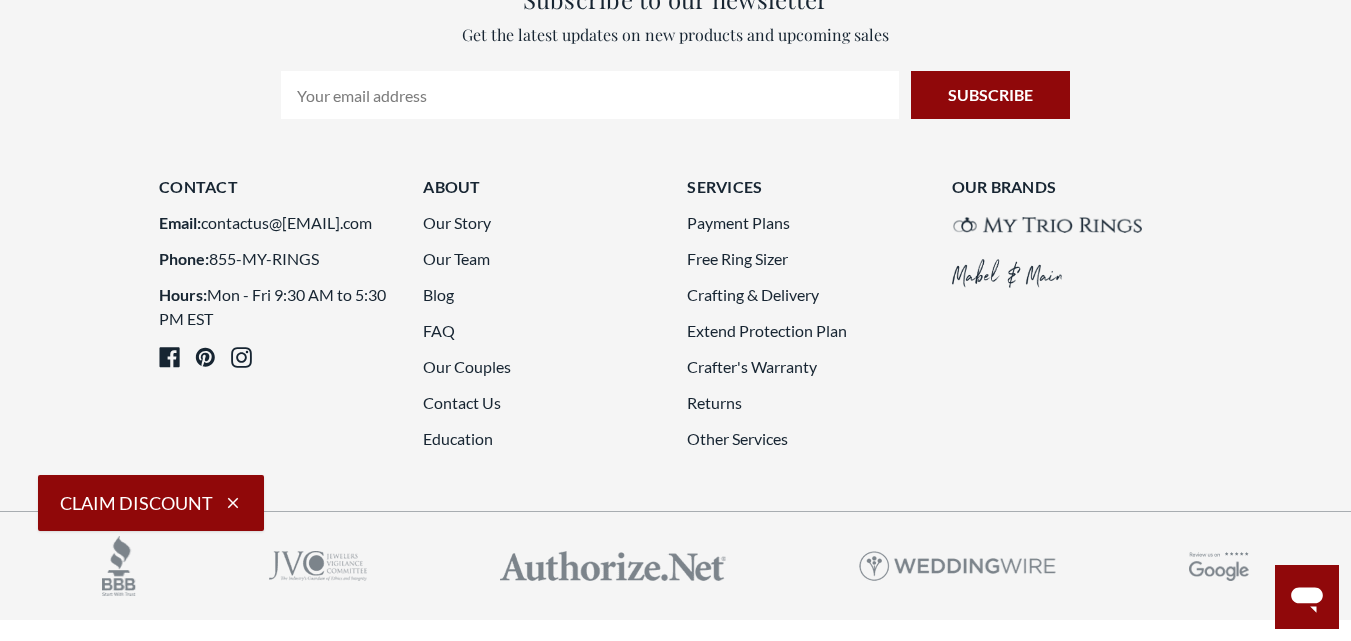 click on "3" 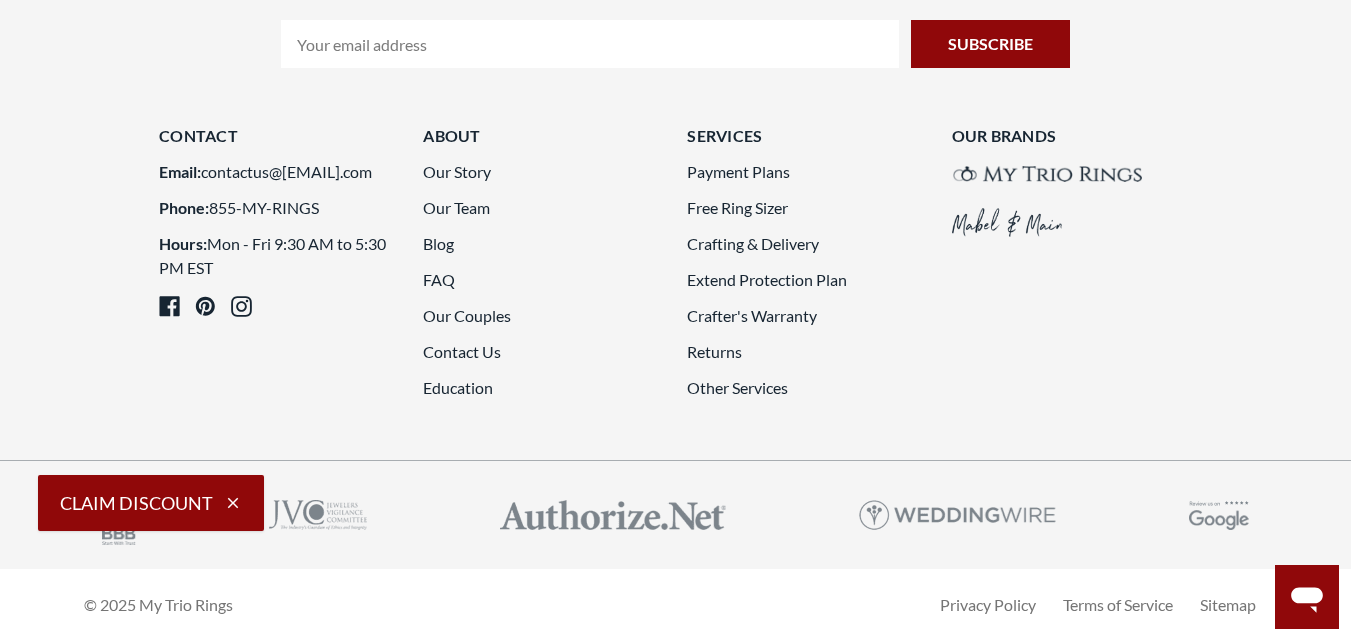 scroll, scrollTop: 5383, scrollLeft: 0, axis: vertical 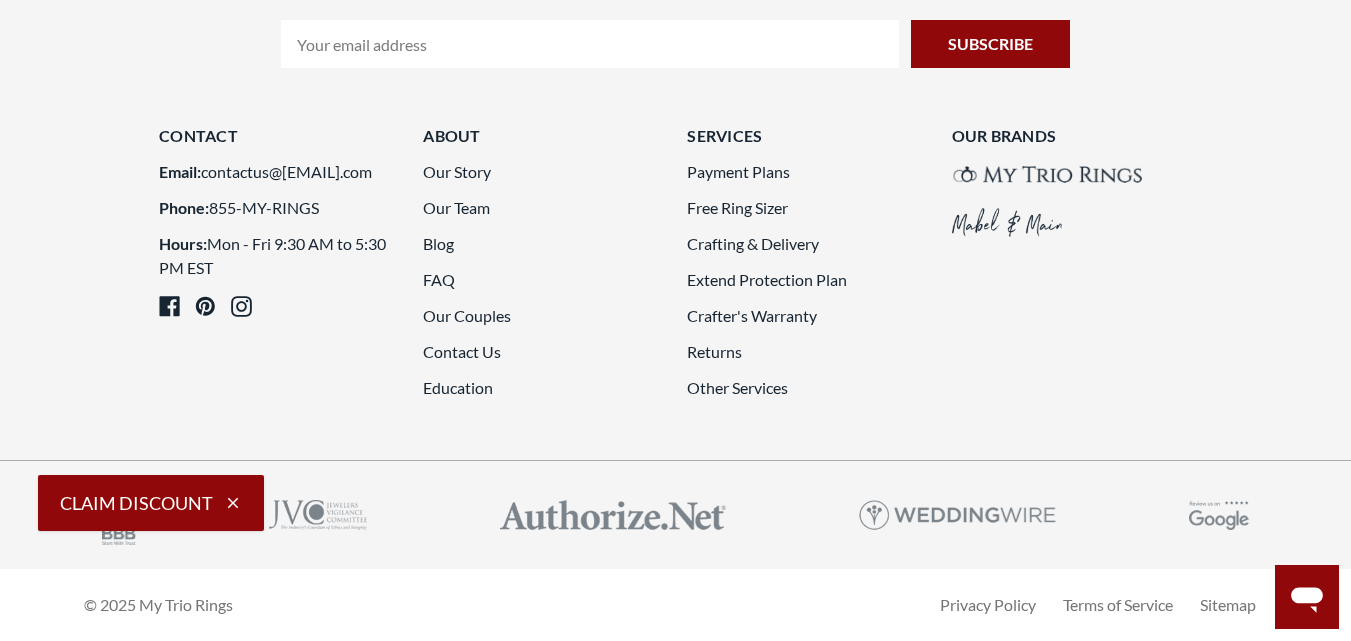 click on "7" 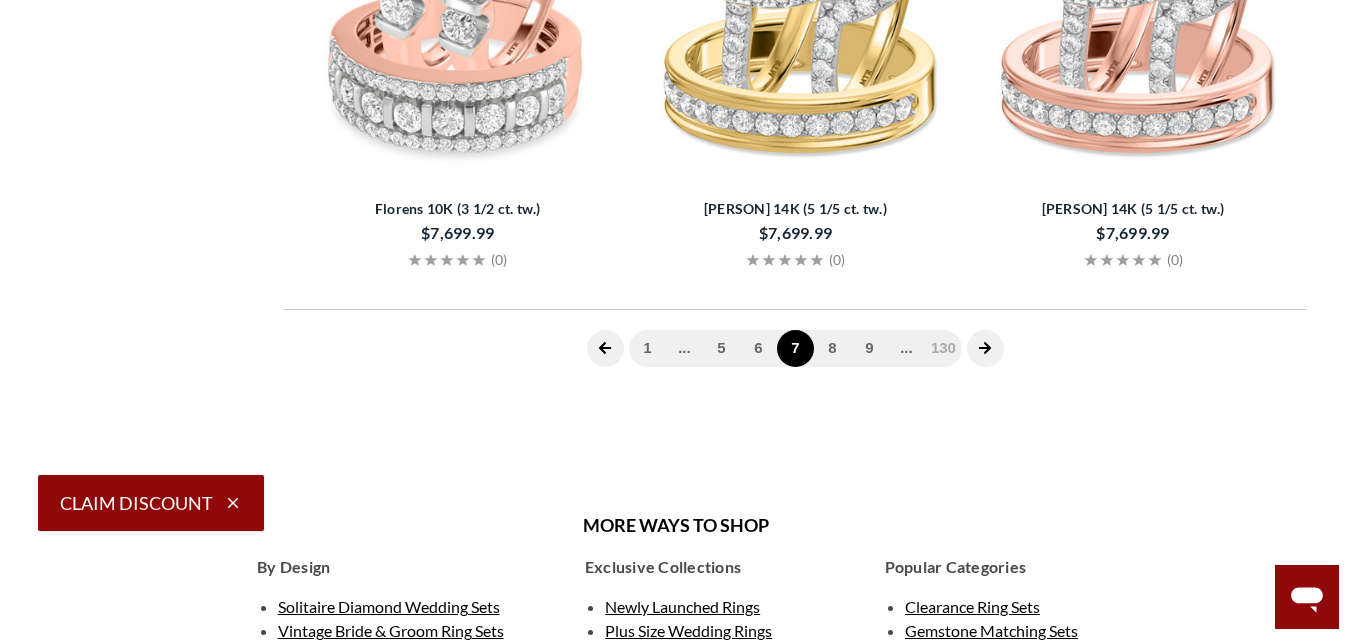 scroll, scrollTop: 822, scrollLeft: 0, axis: vertical 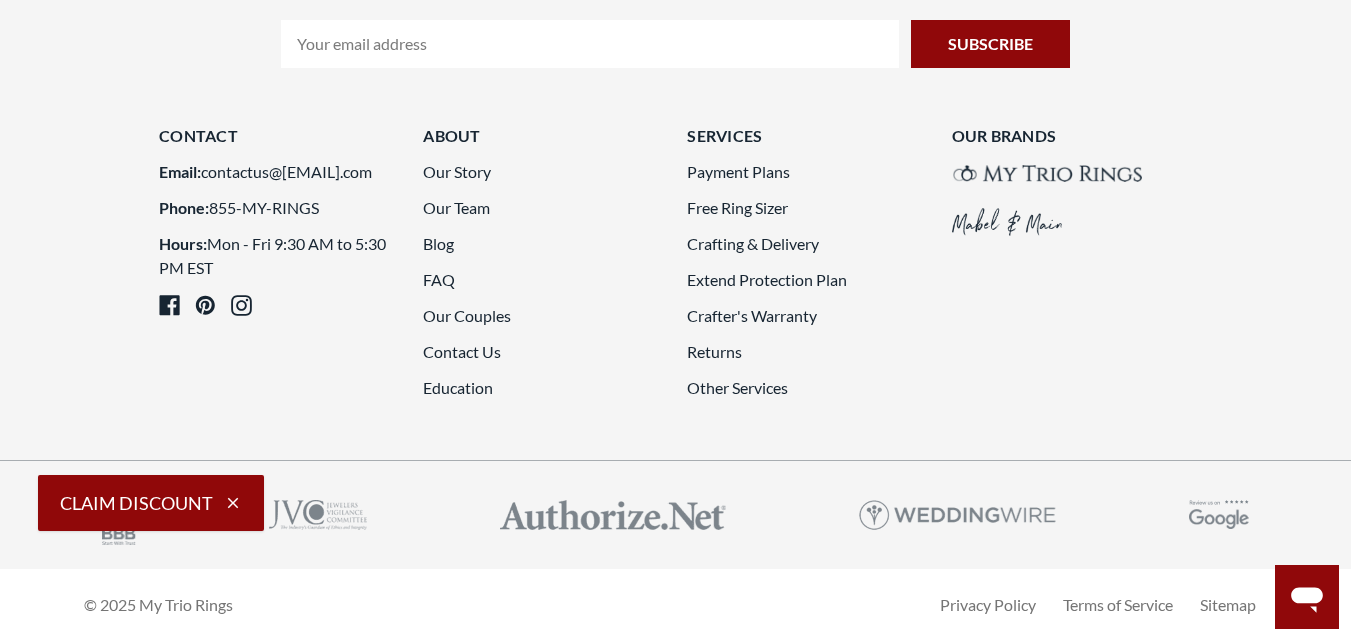 click on "8" 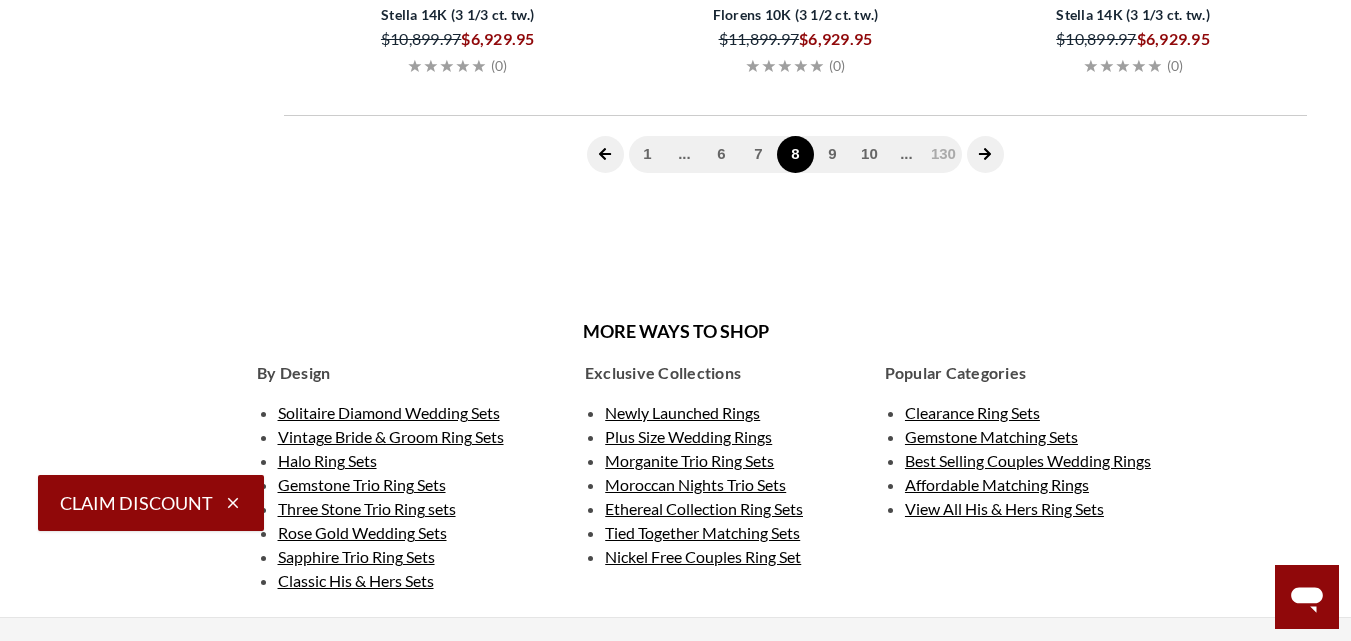 scroll, scrollTop: 822, scrollLeft: 0, axis: vertical 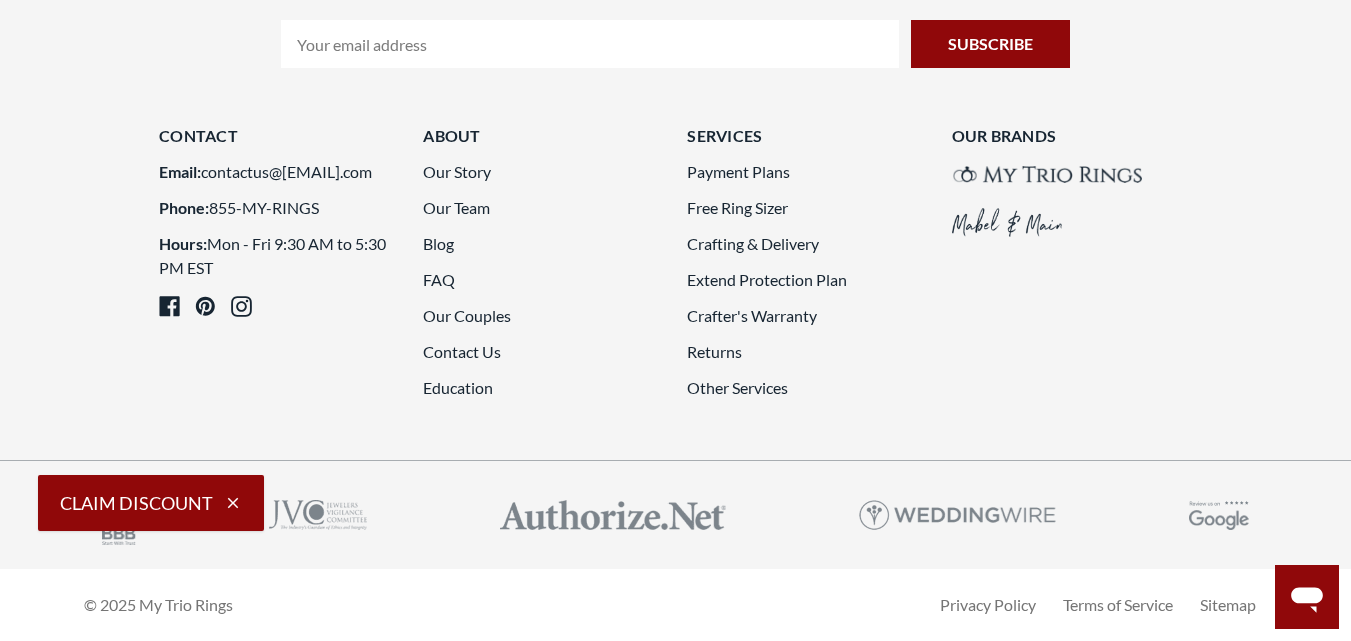 click on "9" 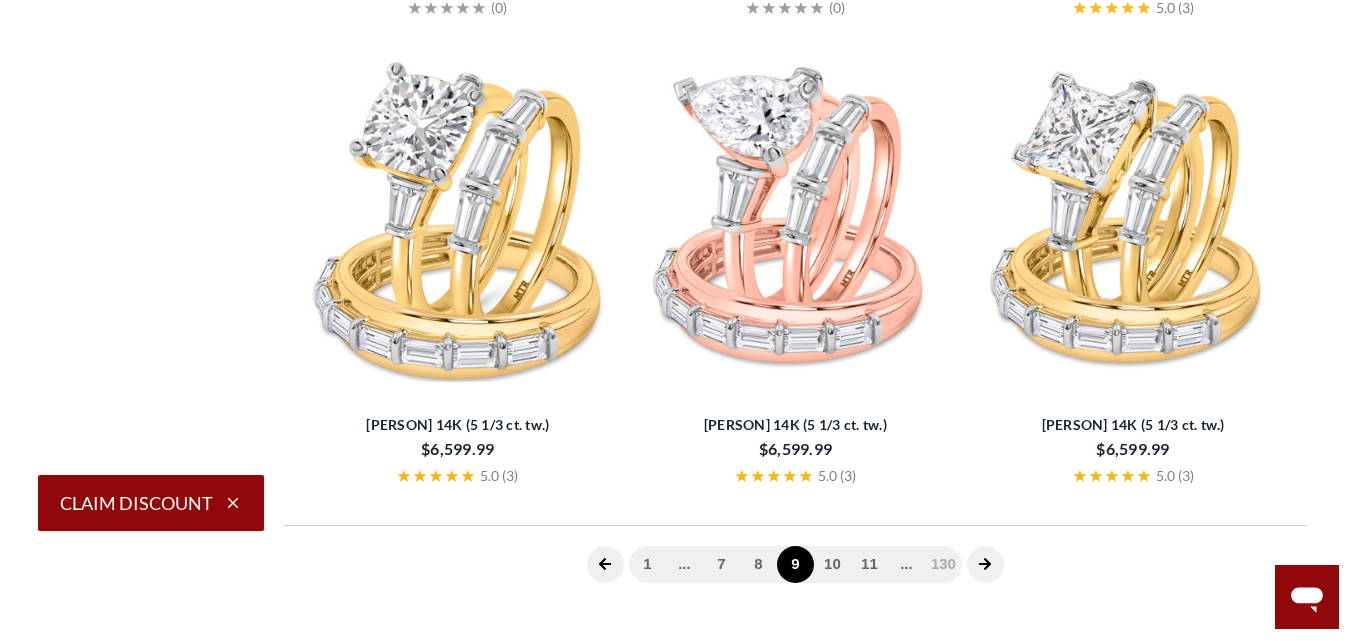 scroll, scrollTop: 822, scrollLeft: 0, axis: vertical 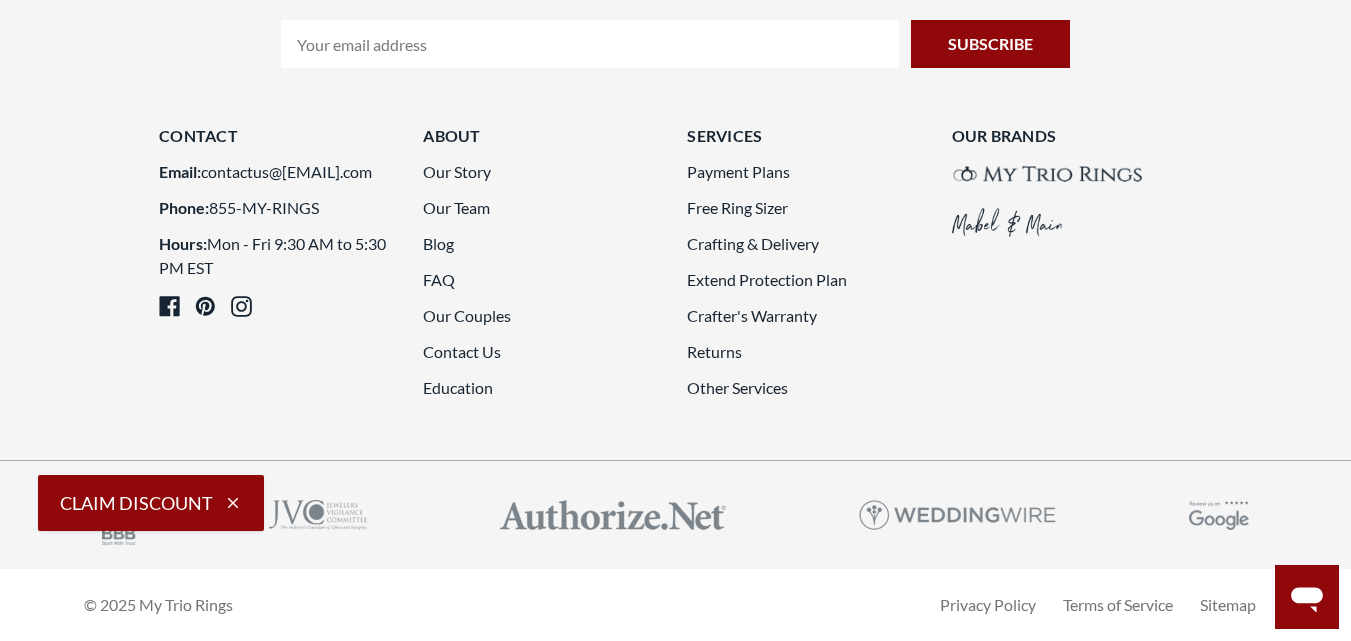 click on "10" 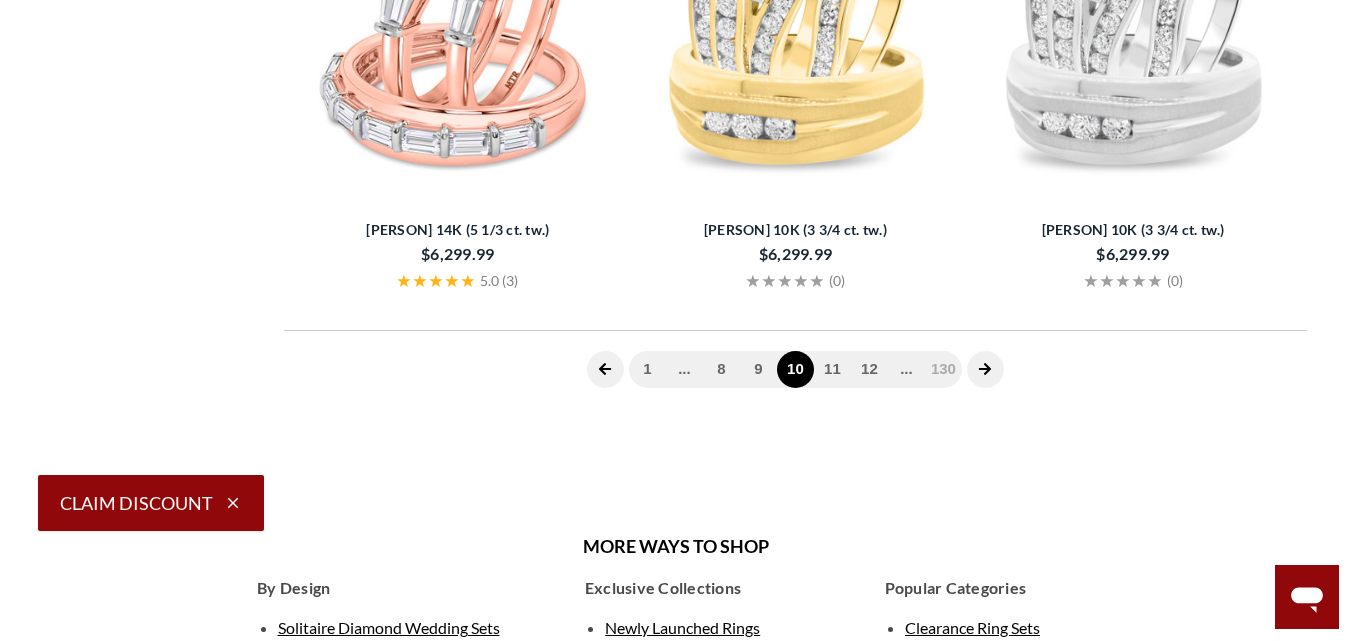 scroll, scrollTop: 822, scrollLeft: 0, axis: vertical 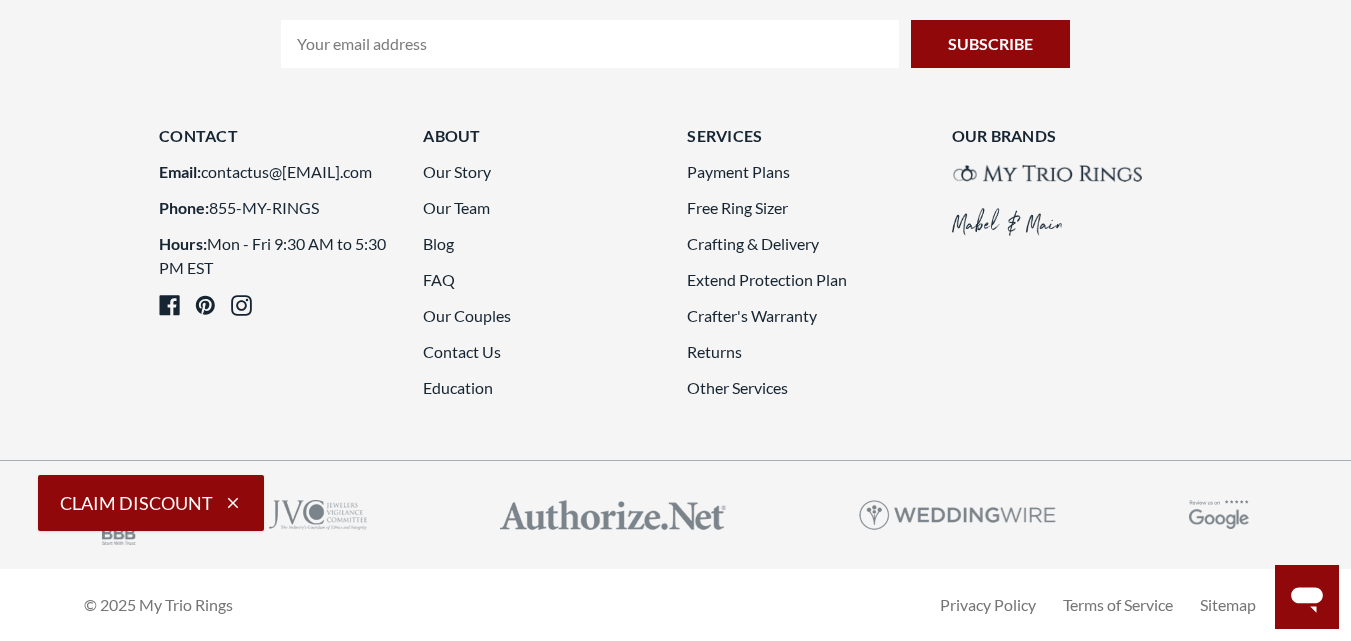click on "11" 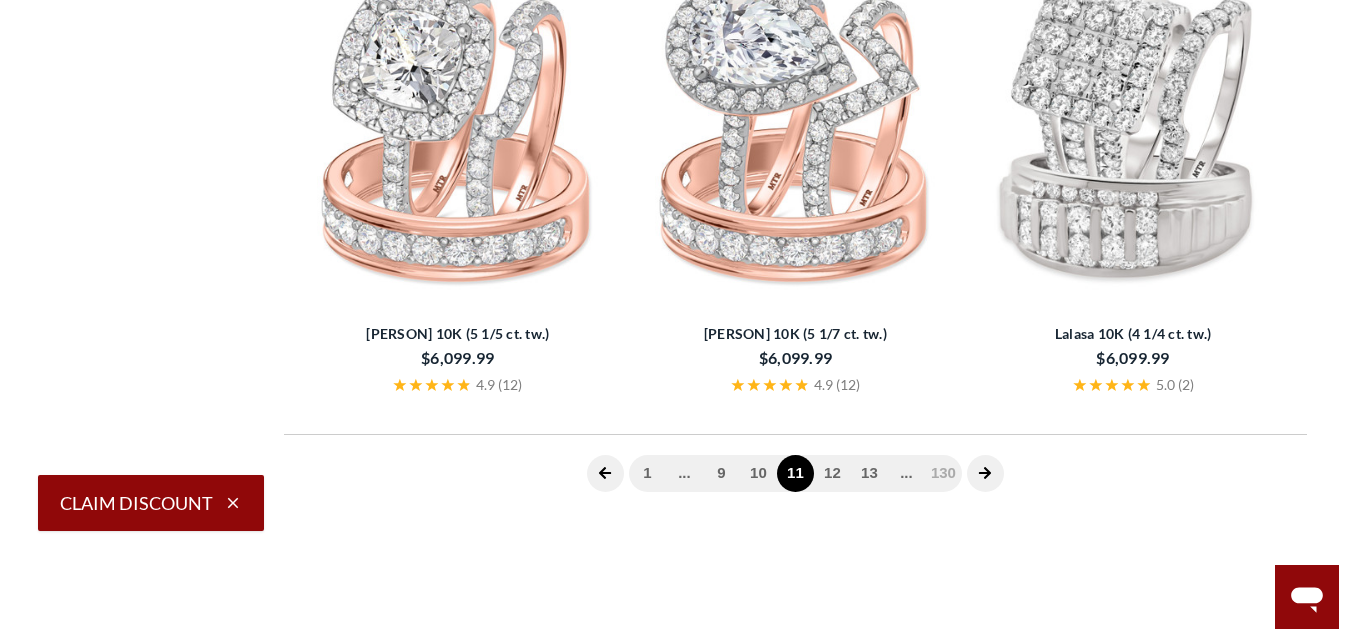 scroll, scrollTop: 822, scrollLeft: 0, axis: vertical 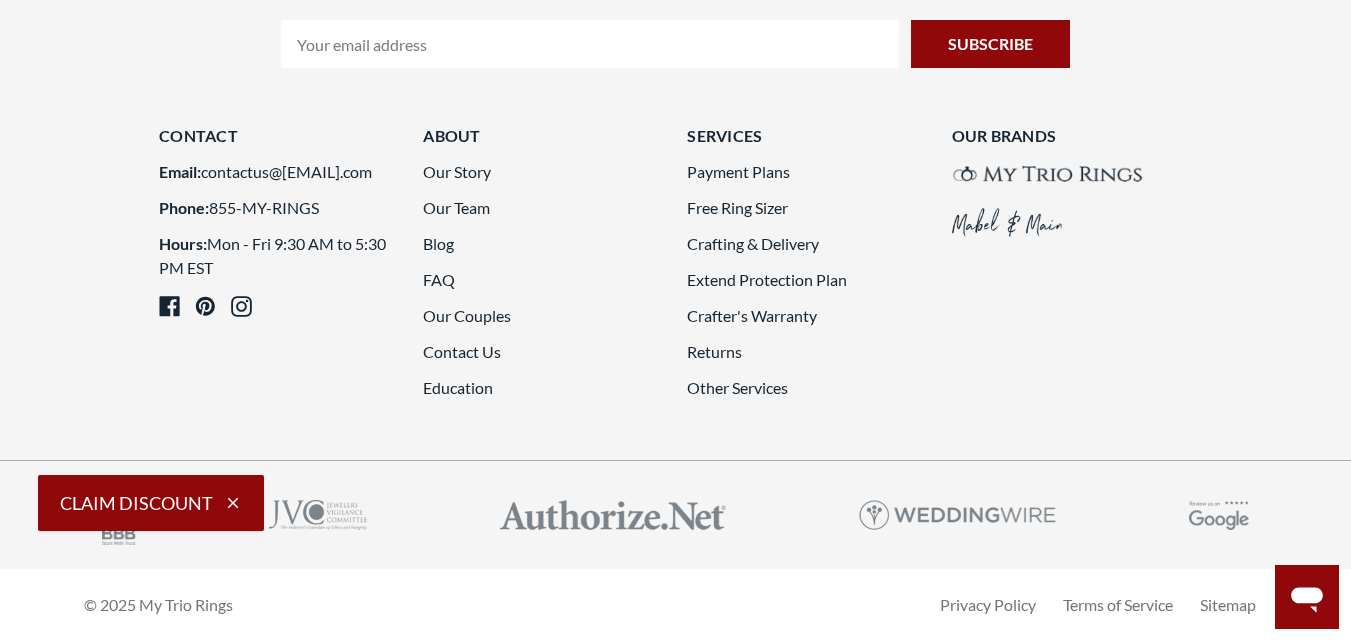 click on "12" 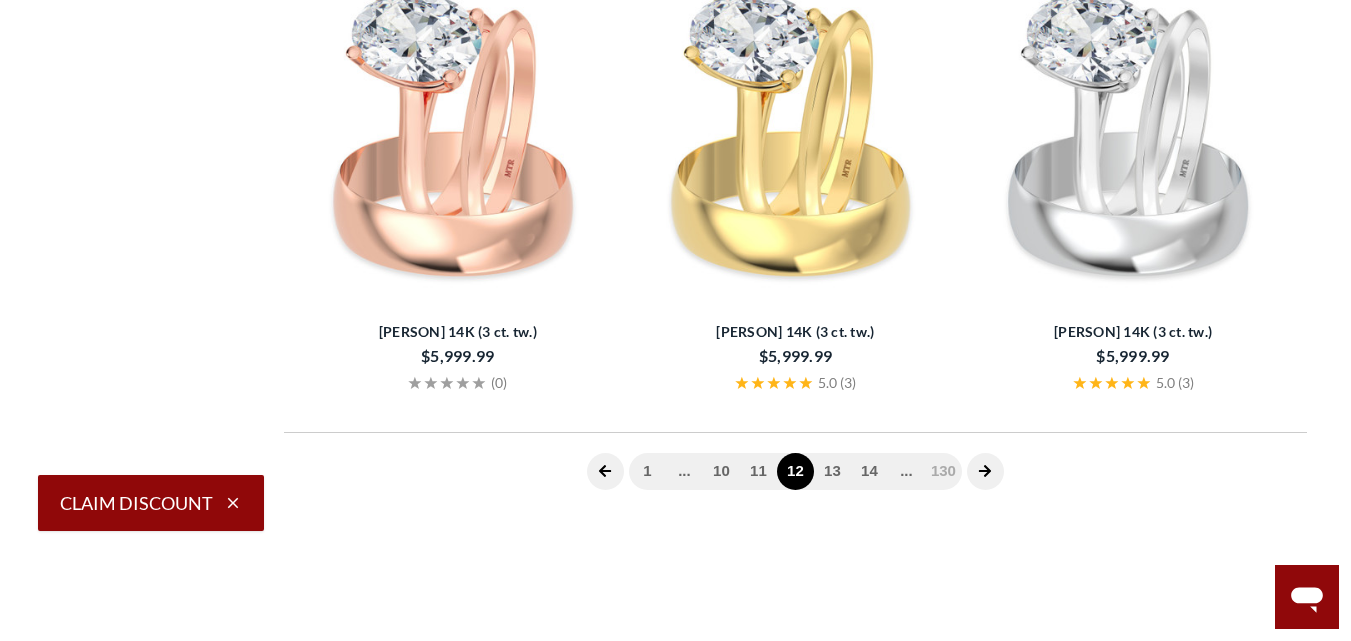 scroll, scrollTop: 822, scrollLeft: 0, axis: vertical 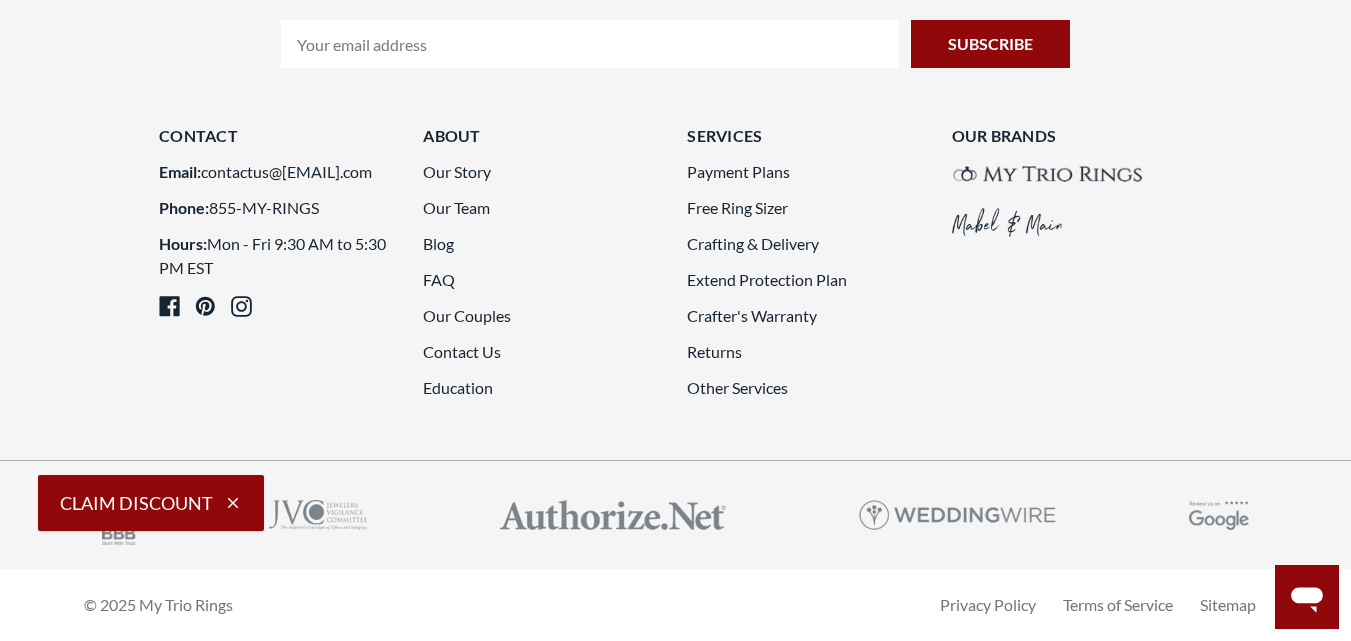 click on "Newly Launched Rings" at bounding box center (682, -322) 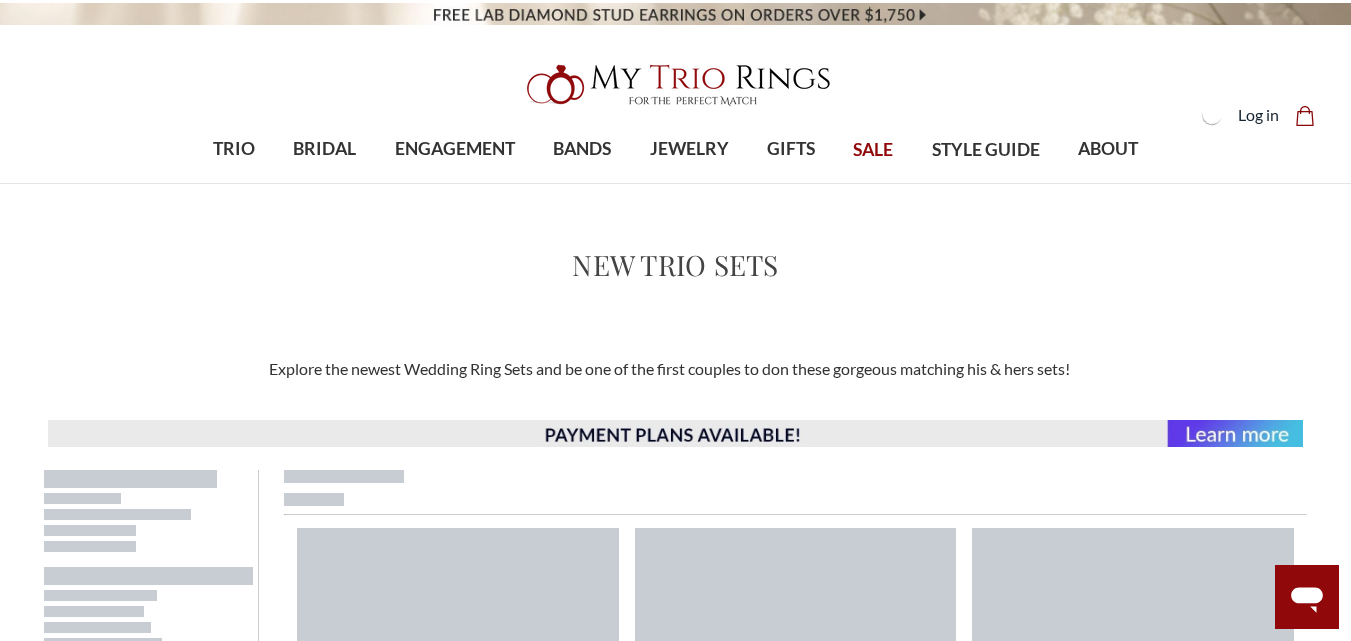 scroll, scrollTop: 0, scrollLeft: 0, axis: both 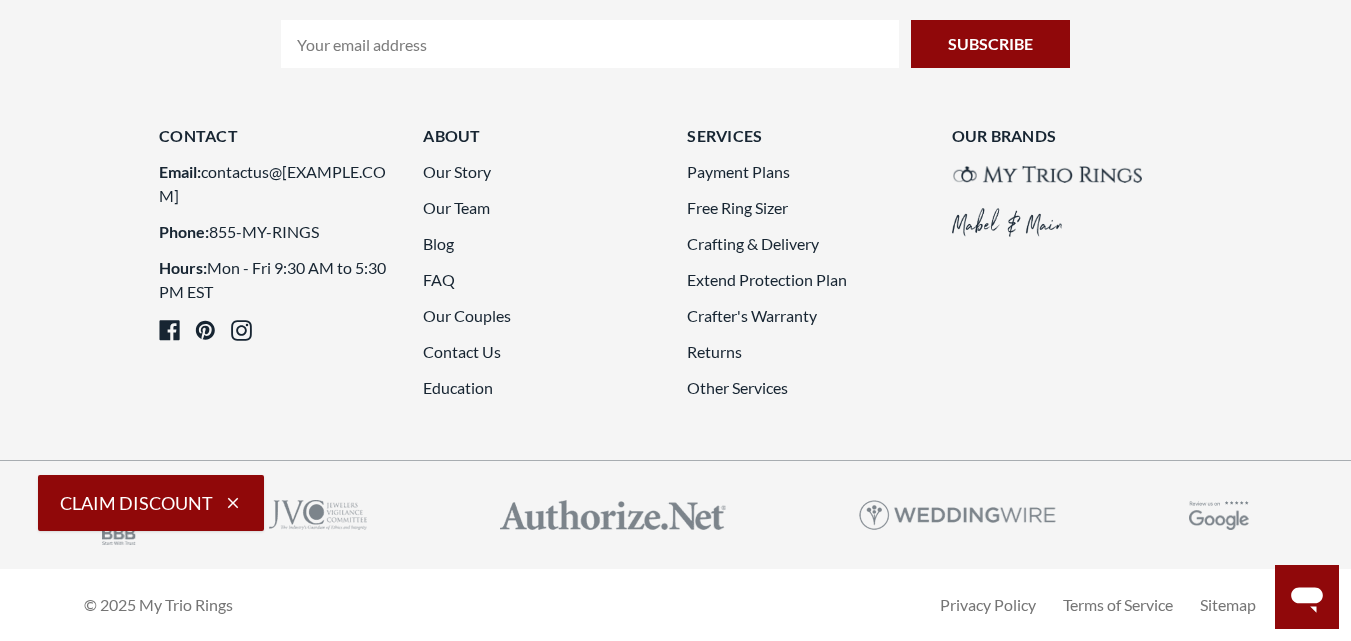 click on "2" 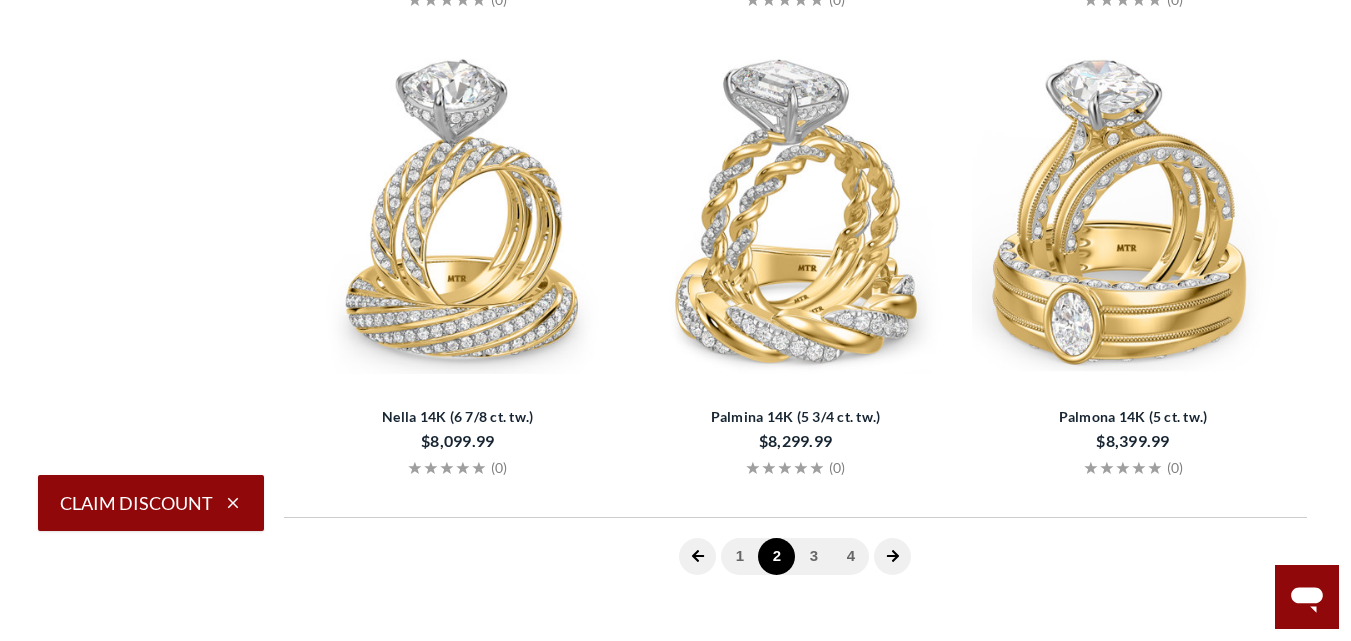 scroll, scrollTop: 447, scrollLeft: 0, axis: vertical 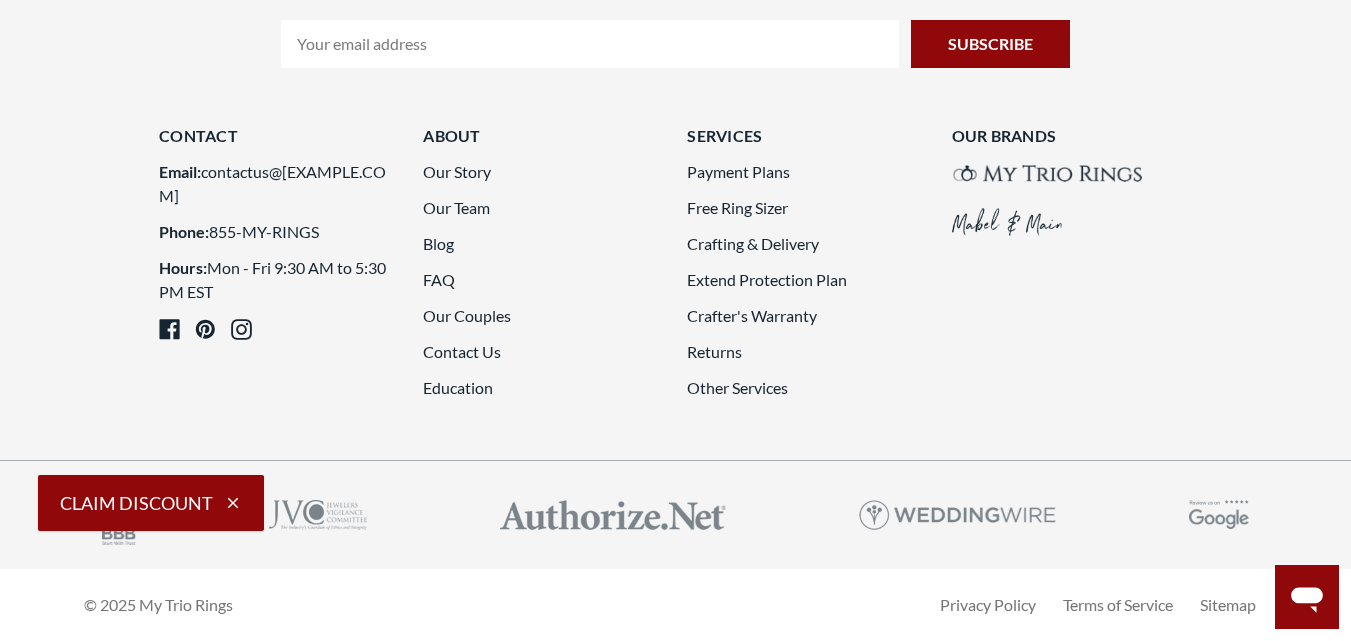 click on "3" 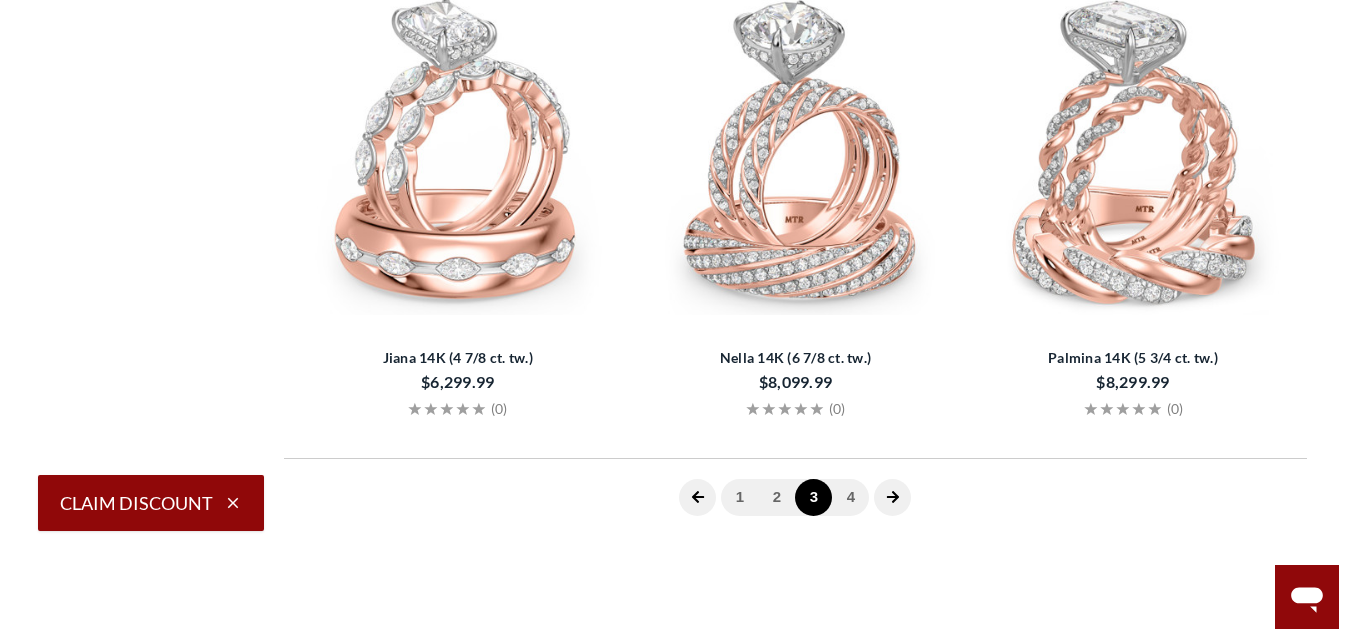 scroll, scrollTop: 447, scrollLeft: 0, axis: vertical 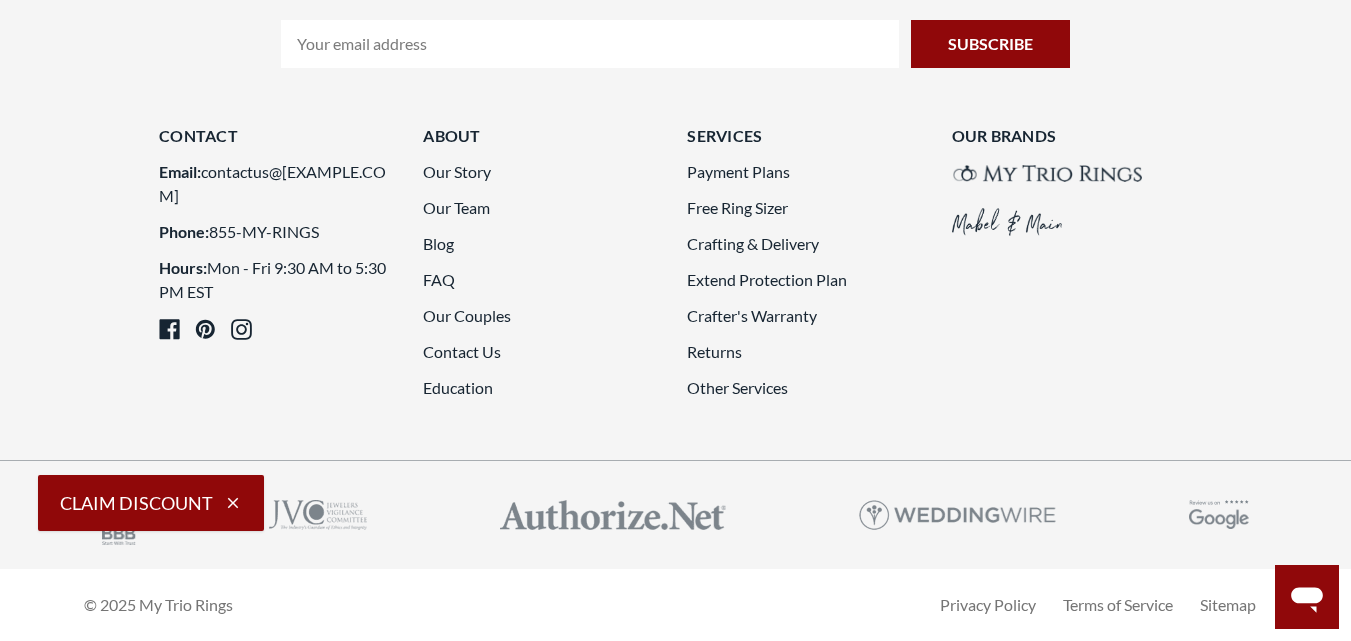 click on "4" 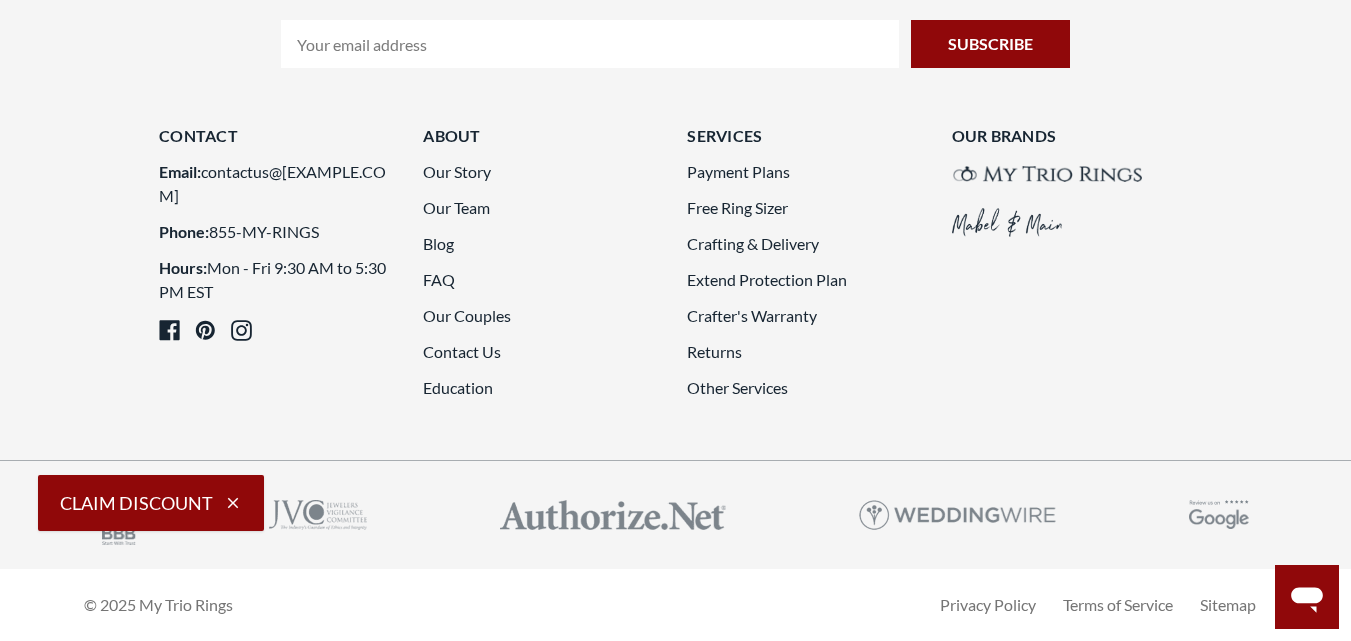 scroll, scrollTop: 447, scrollLeft: 0, axis: vertical 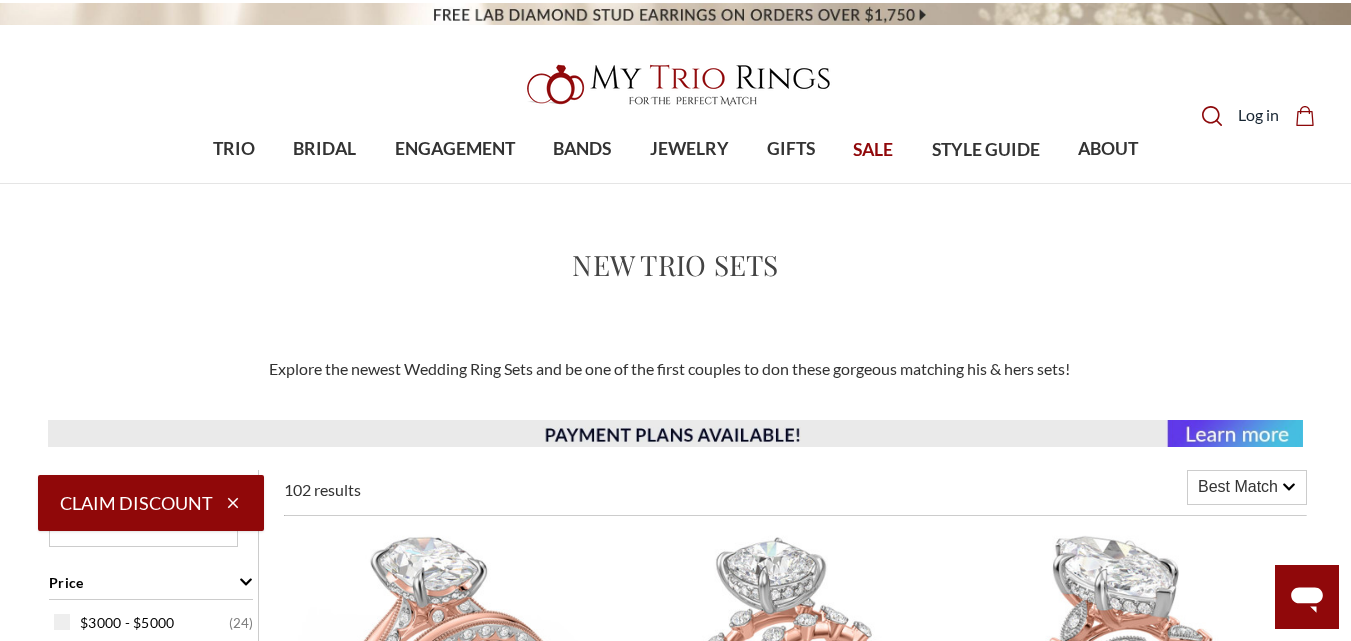 click on "SALE" at bounding box center (873, 150) 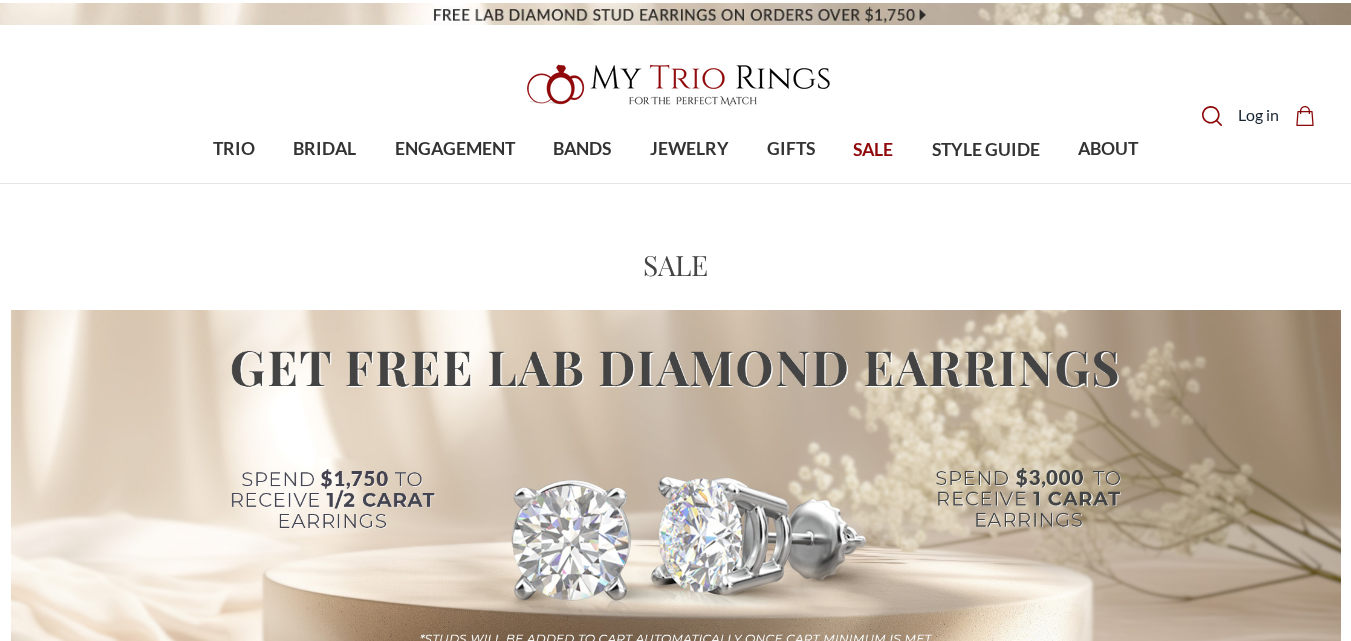 scroll, scrollTop: 0, scrollLeft: 0, axis: both 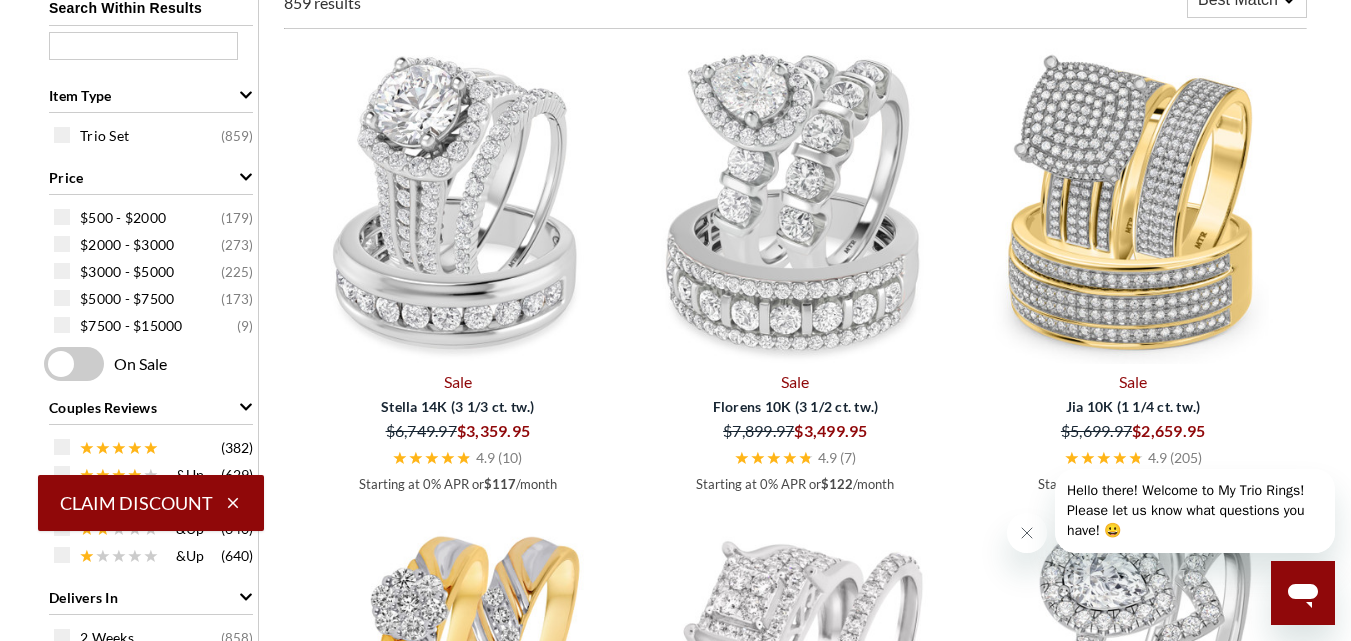 drag, startPoint x: 1353, startPoint y: 78, endPoint x: 1358, endPoint y: 187, distance: 109.11462 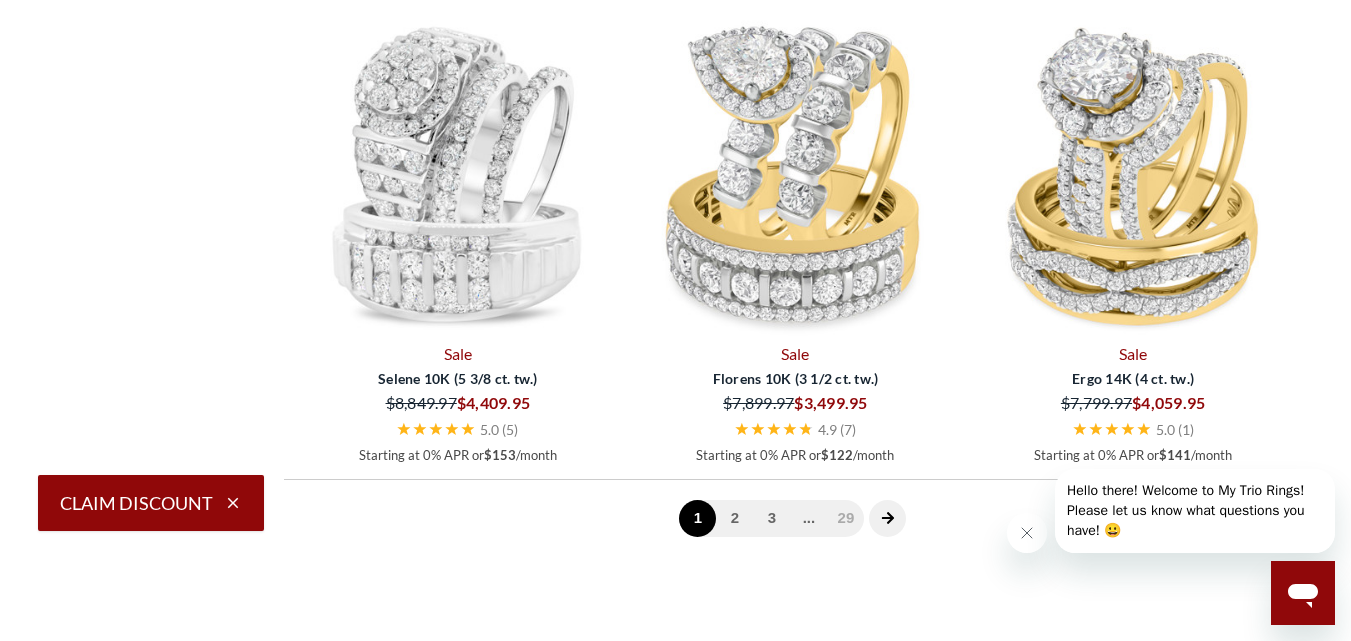 scroll, scrollTop: 3497, scrollLeft: 0, axis: vertical 